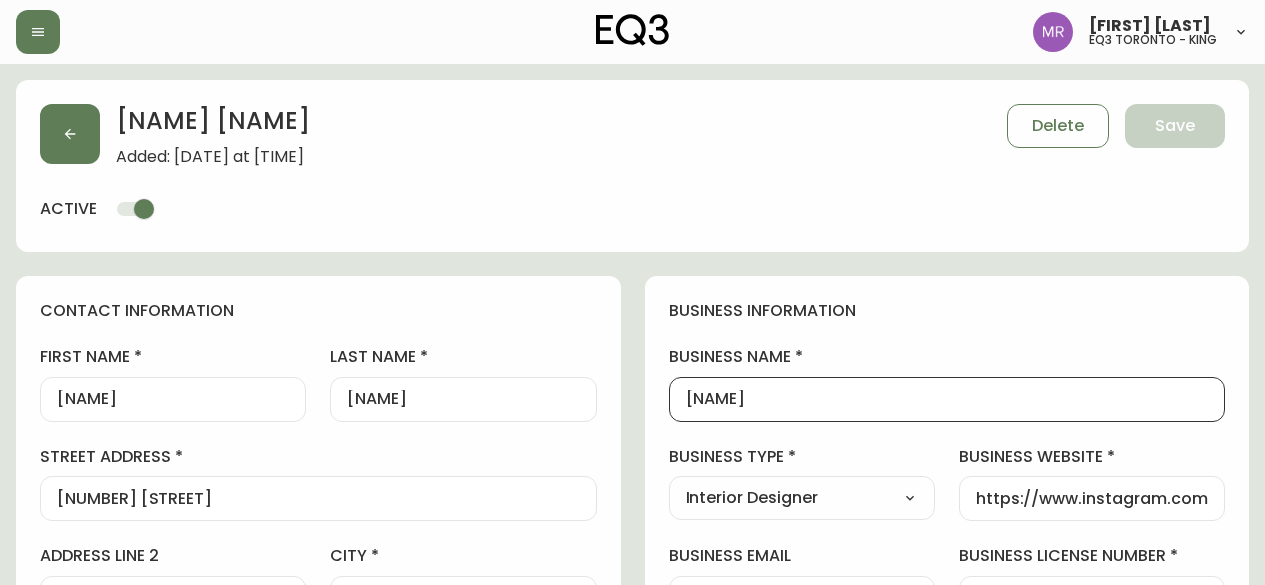 select on "ON" 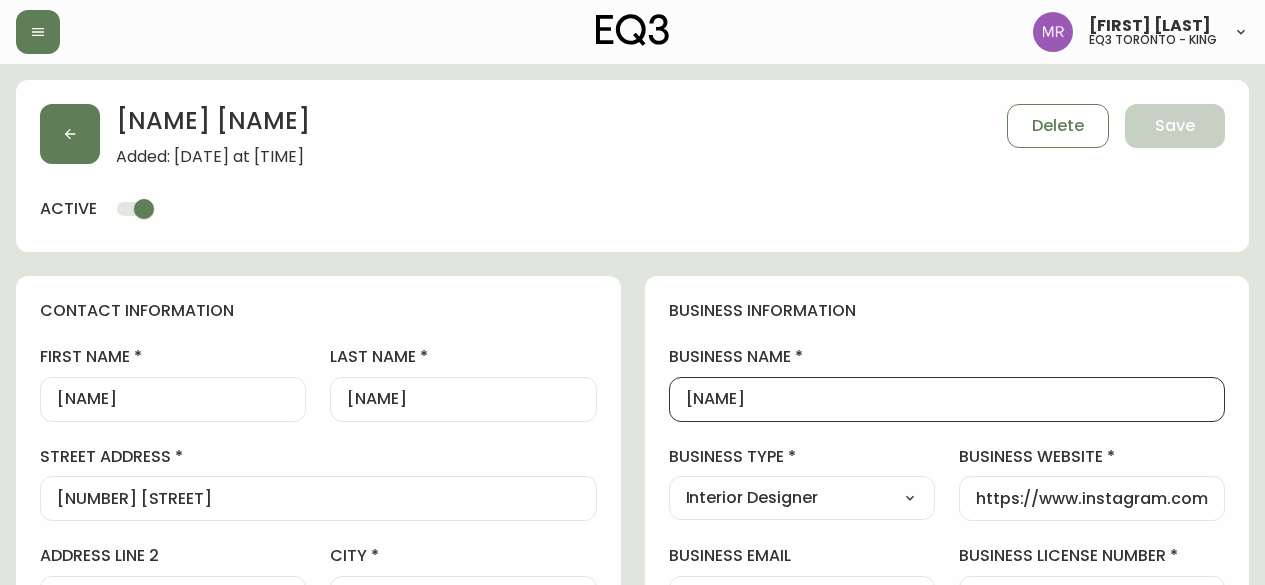 select on "Other" 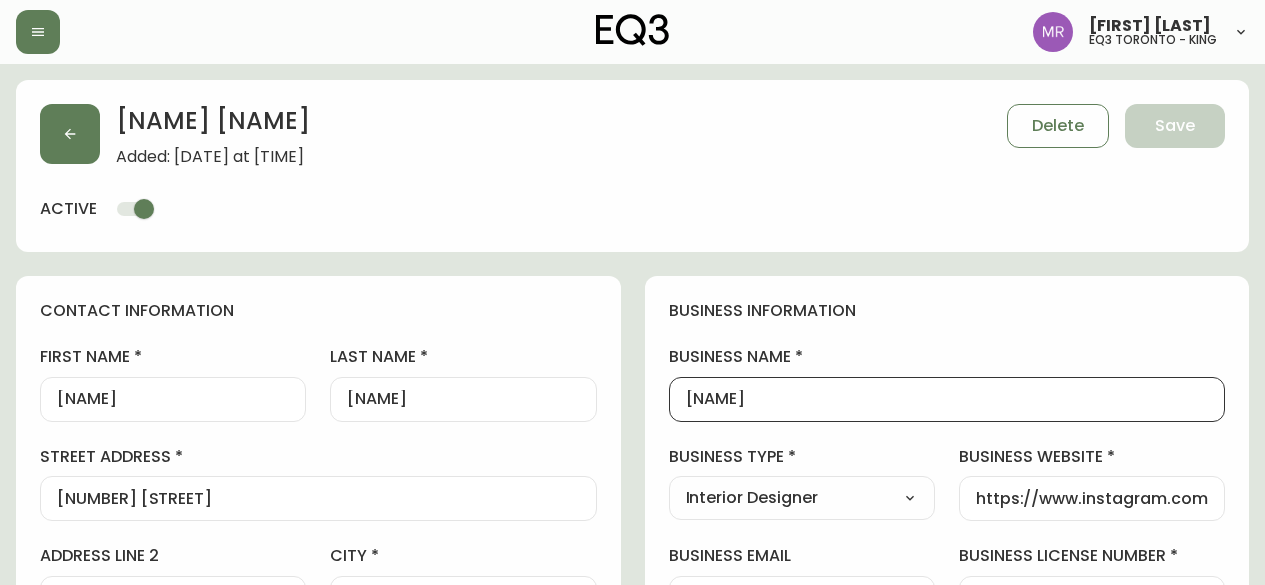 select on "Interior Designer" 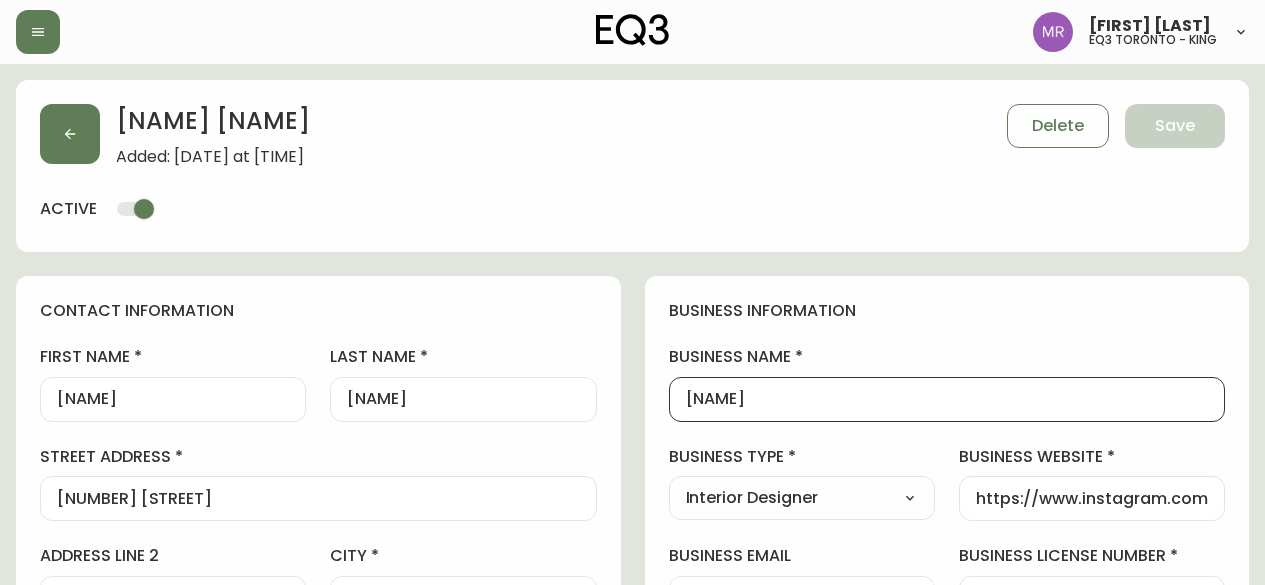 select on "cjw10z96r007p6gs0hn5531do" 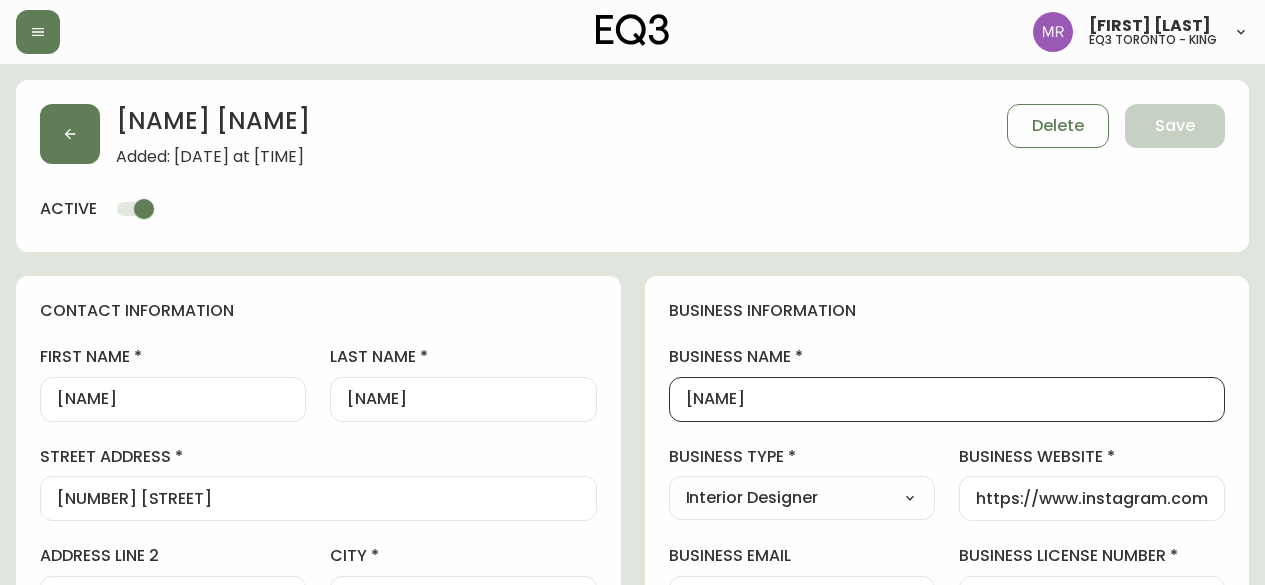 scroll, scrollTop: 0, scrollLeft: 0, axis: both 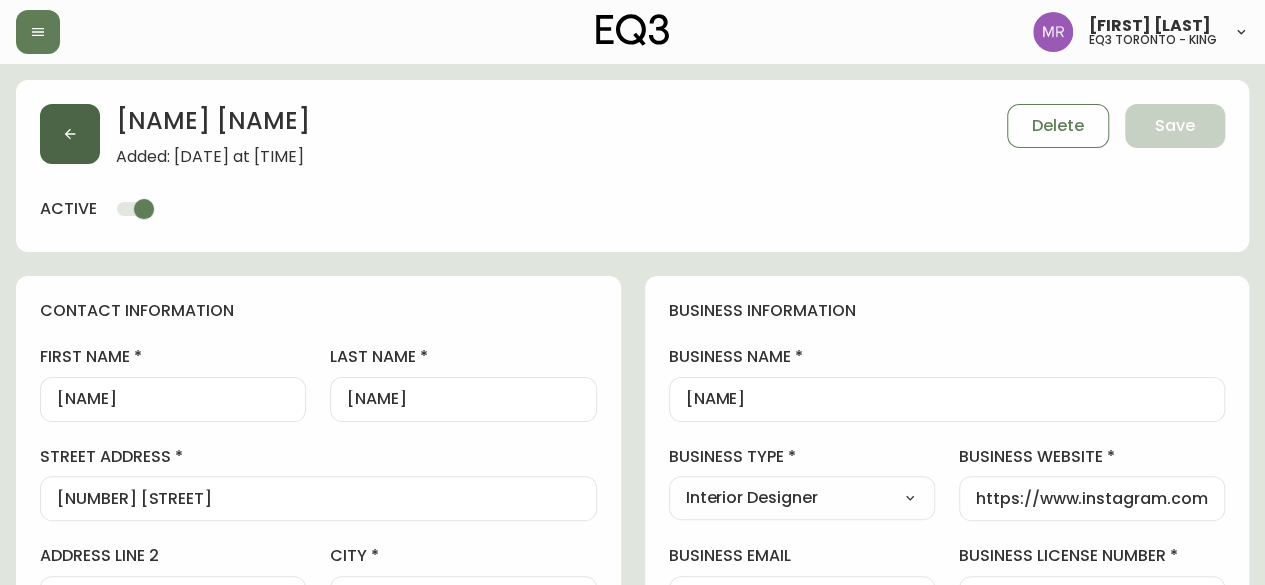 click at bounding box center (70, 134) 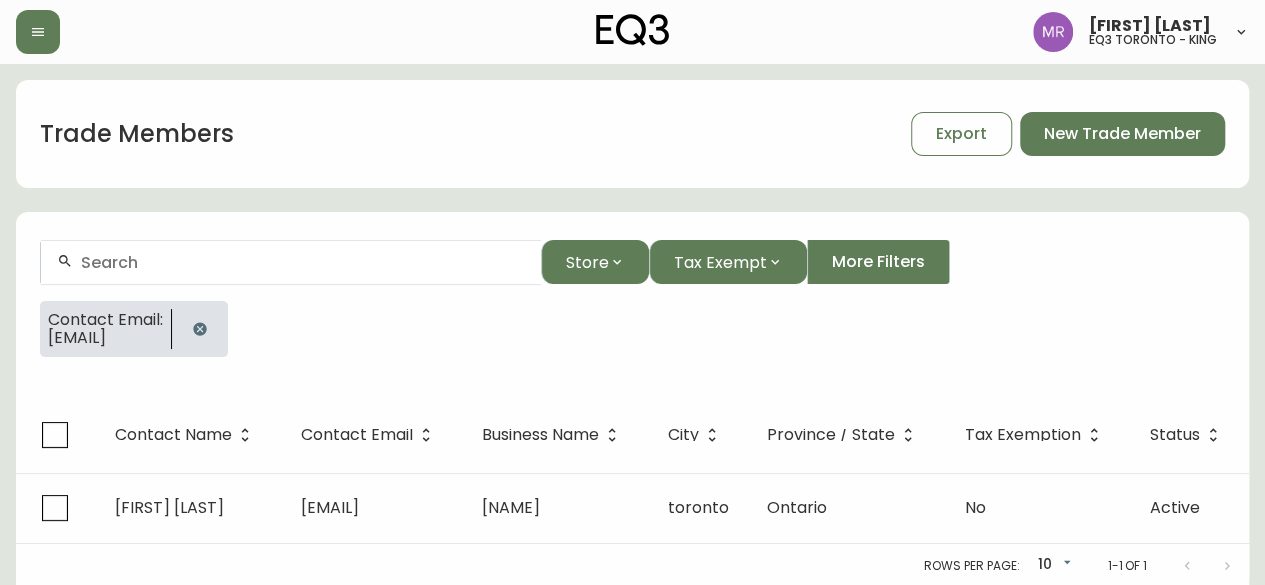 click at bounding box center (200, 329) 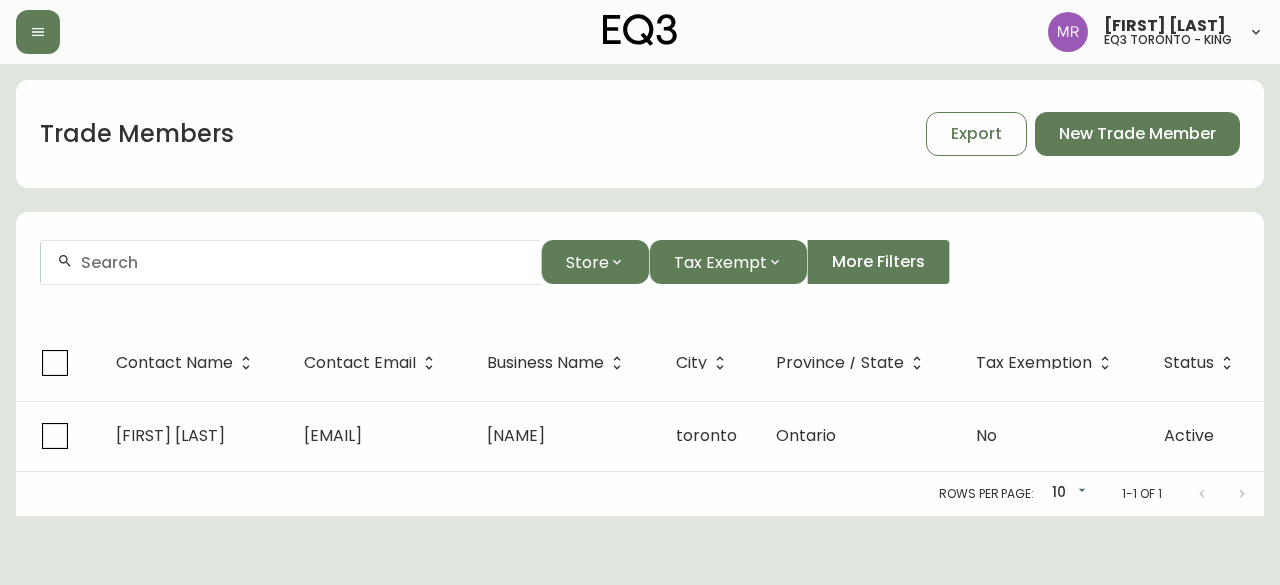 click at bounding box center (291, 262) 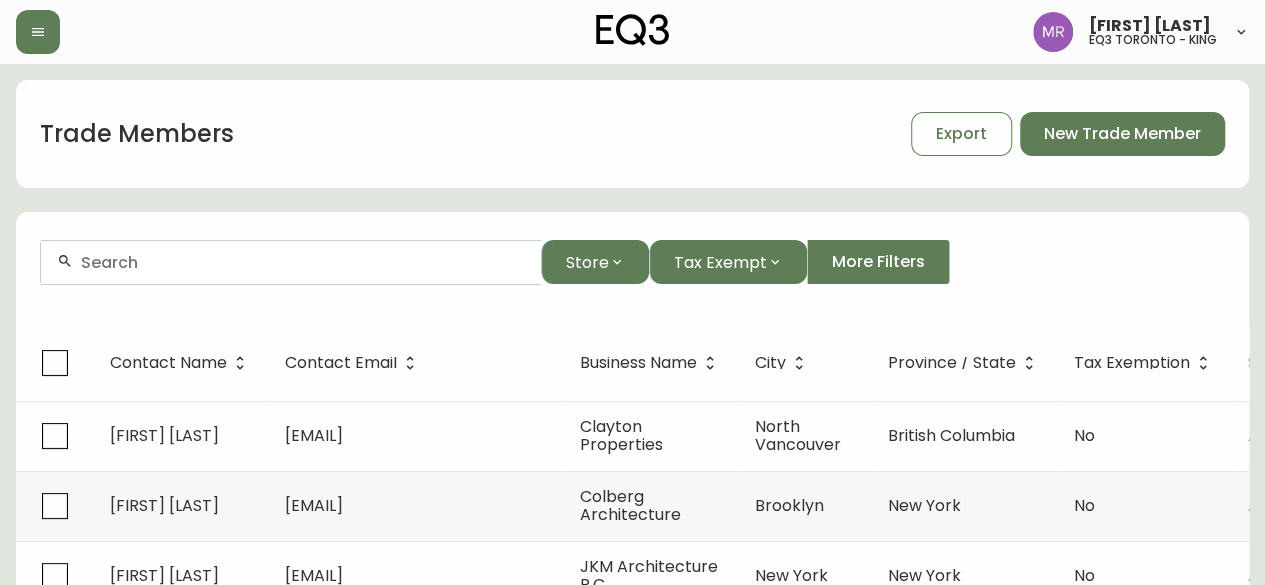 paste on "[EMAIL]" 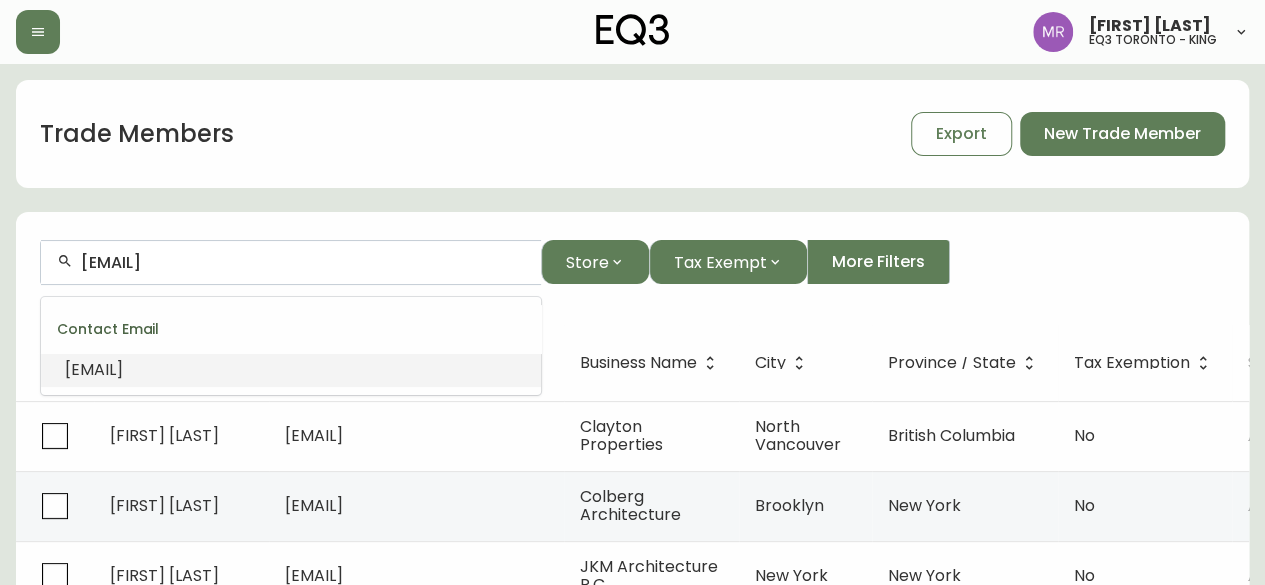 click on "[EMAIL]" at bounding box center (291, 370) 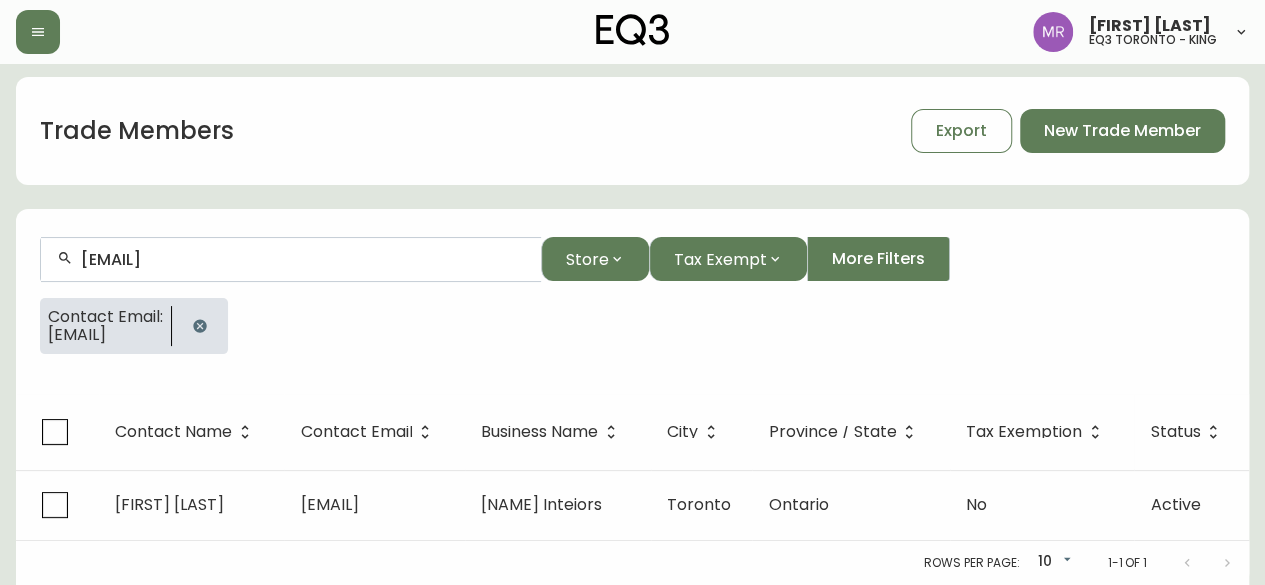 scroll, scrollTop: 16, scrollLeft: 0, axis: vertical 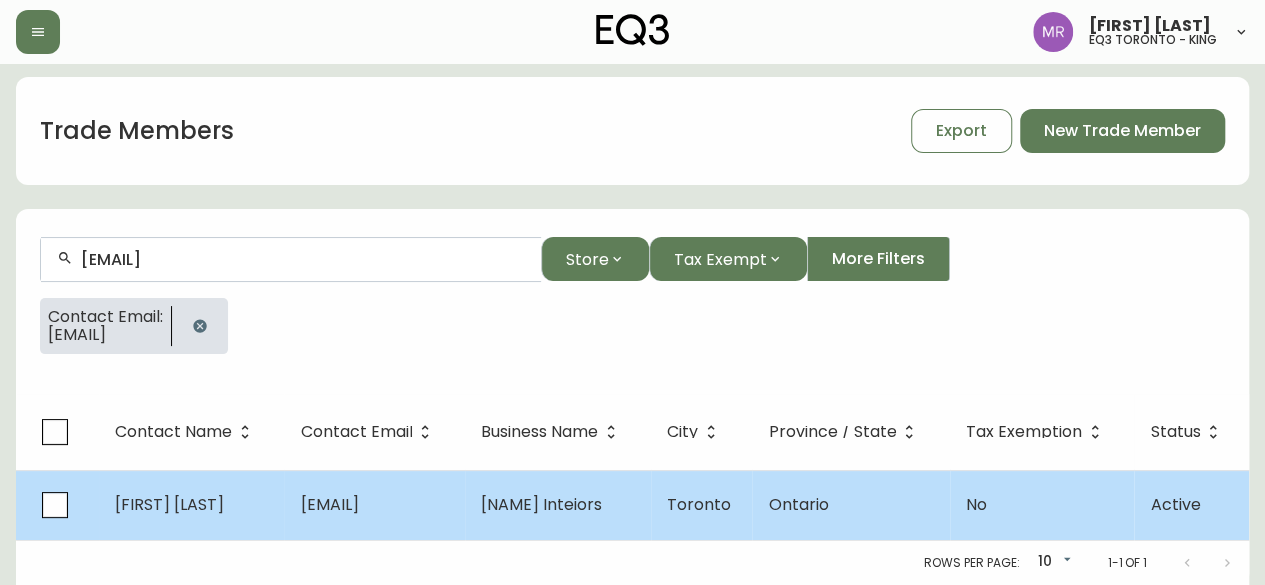 type on "[EMAIL]" 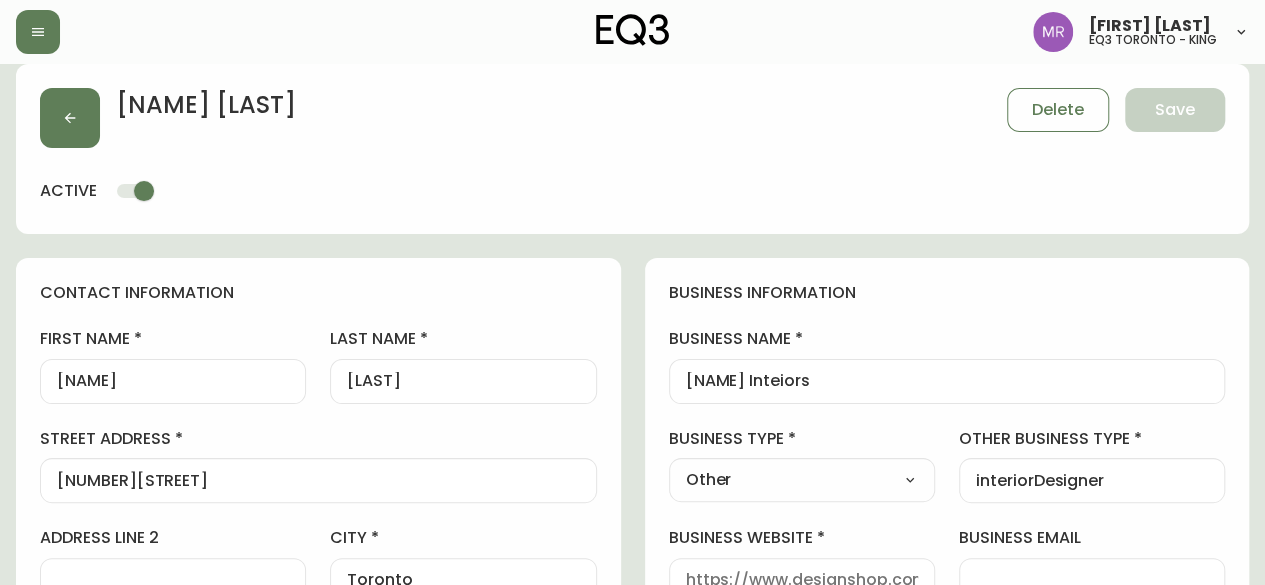 type on "EQ3 Toronto - King" 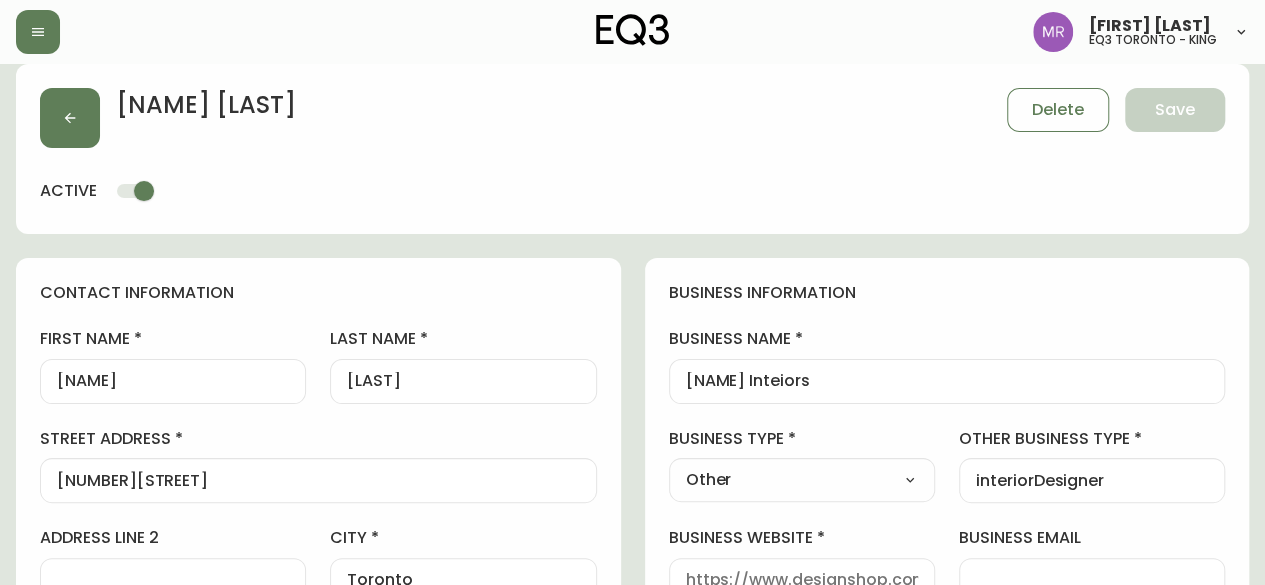 select on "cjw10z96r007p6gs0hn5531do" 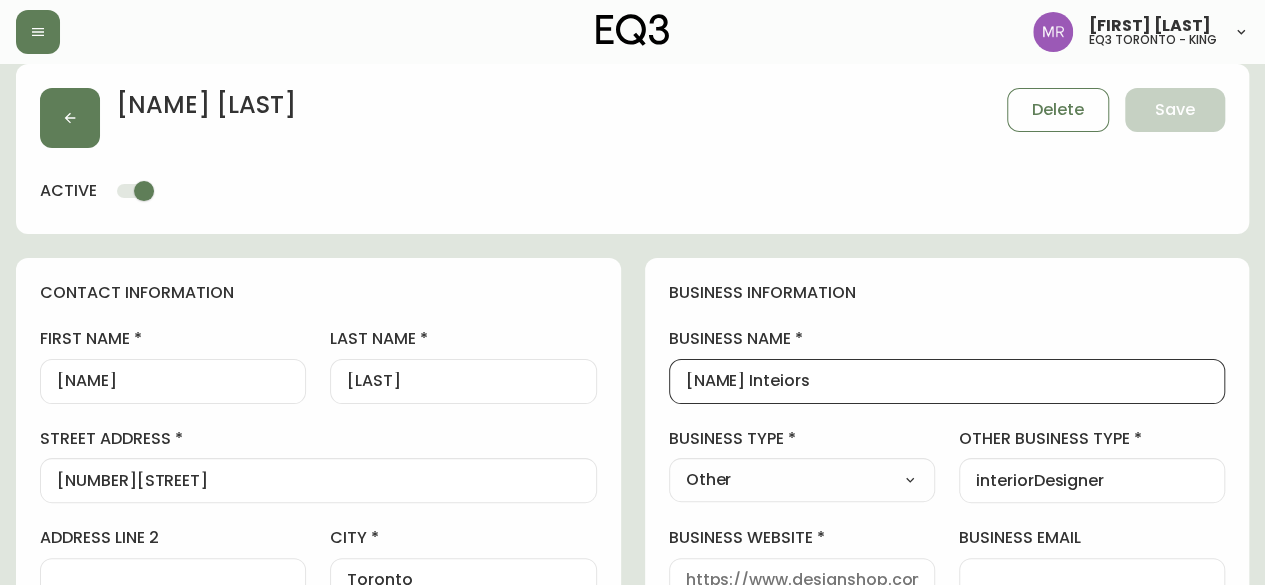 scroll, scrollTop: 0, scrollLeft: 0, axis: both 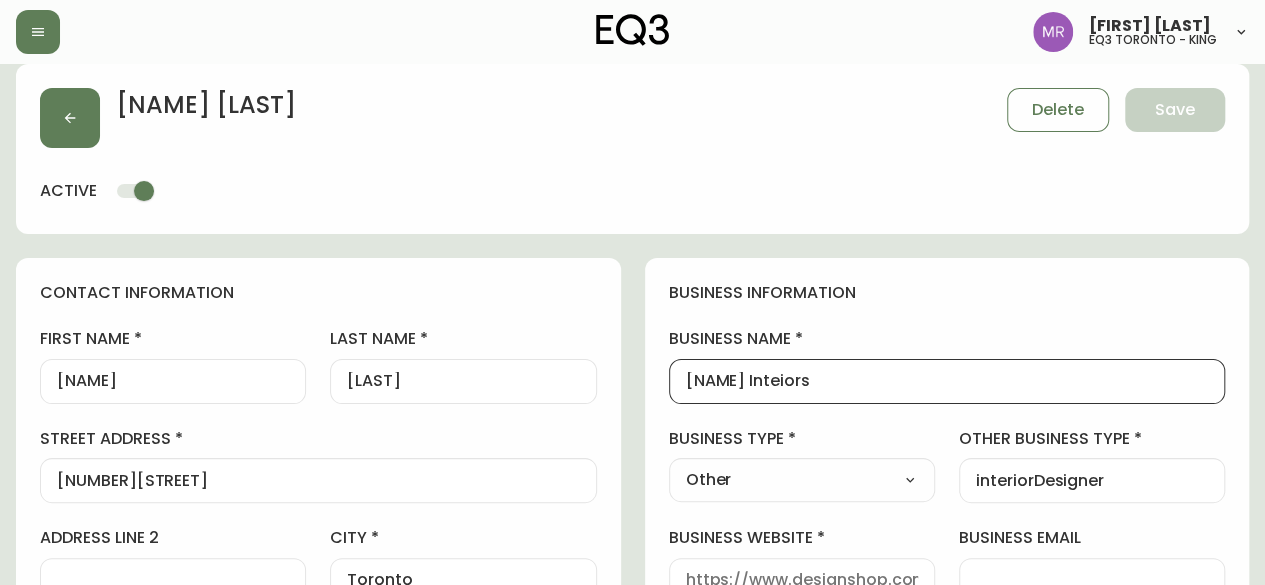 drag, startPoint x: 851, startPoint y: 377, endPoint x: 534, endPoint y: 403, distance: 318.06445 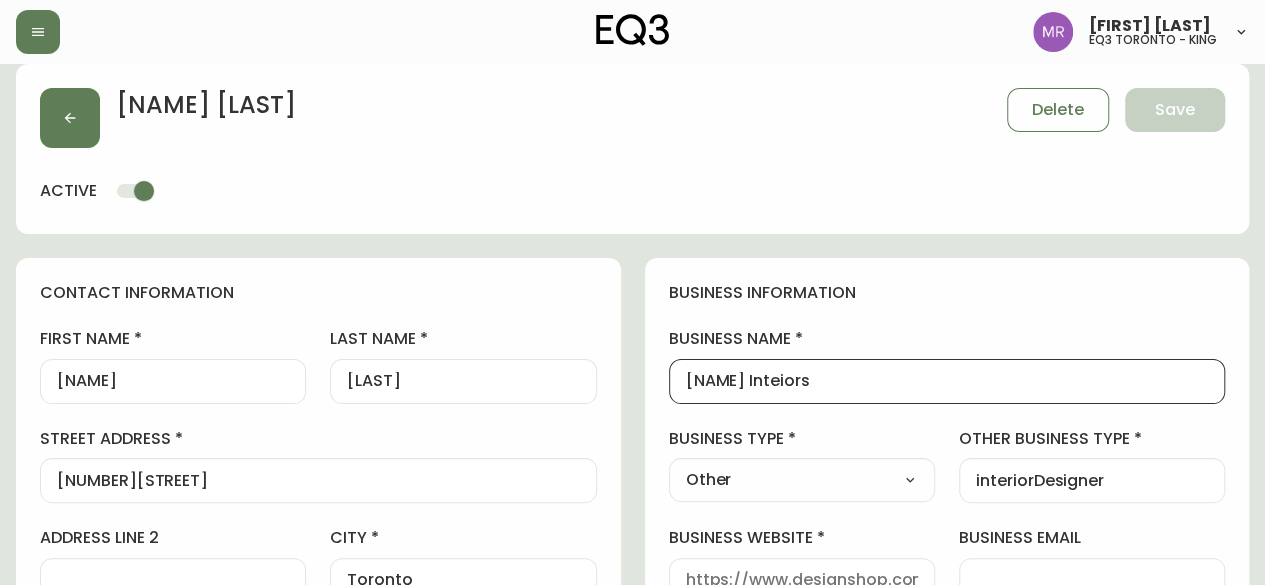 click on "contact information first name [FIRST] last name [LAST] street address [NUMBER][STREET] address line 2 city [CITY] province / state [STATE] Select Alberta British Columbia Manitoba New Brunswick Newfoundland and Labrador Nova Scotia Nunavut Northwest Territories Ontario Prince Edward Island Quebec Saskatchewan Yukon country Canada Select Canada United States postal / zip code [POSTAL_CODE] phone number [PHONE] email [EMAIL] locale CA_EN Select CA_EN CA_FR US_EN additional information do you require a designer kit? Yes! I wish to purchase the EQ3 Designer Kit for $49. This kit contains 3” swatches of EQ3’s complete range of fabric and leather options, as well as wood samples and the latest catalogue. Thank you, I have already received a kit. No, I do not wish to purchase a Designer Kit. how did you hear about the eq3 trade program? Other Select Social Media Advertisement Trade Show Outreach from a Trade Rep Other Other [SOURCE] additional information business information business name" at bounding box center (632, 972) 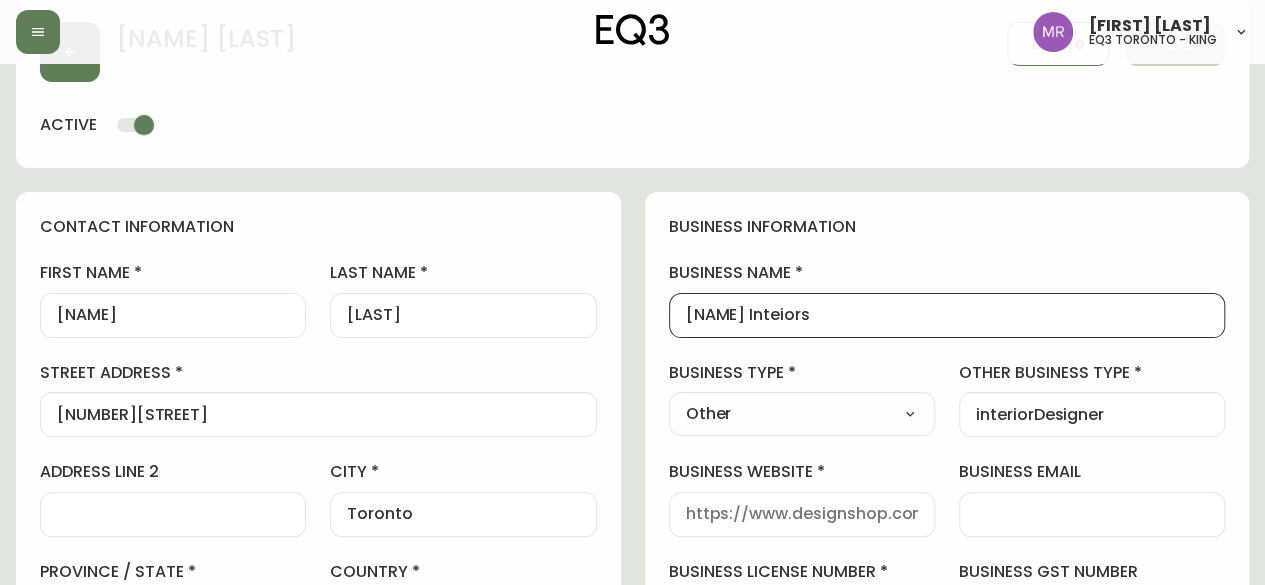 scroll, scrollTop: 0, scrollLeft: 0, axis: both 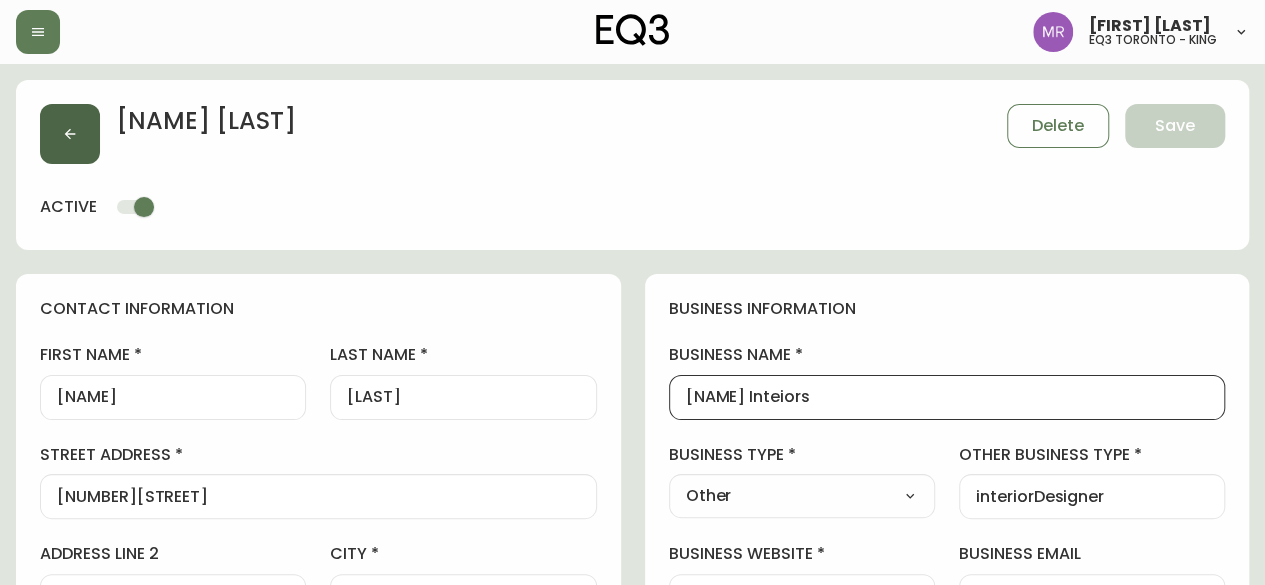 click at bounding box center (70, 134) 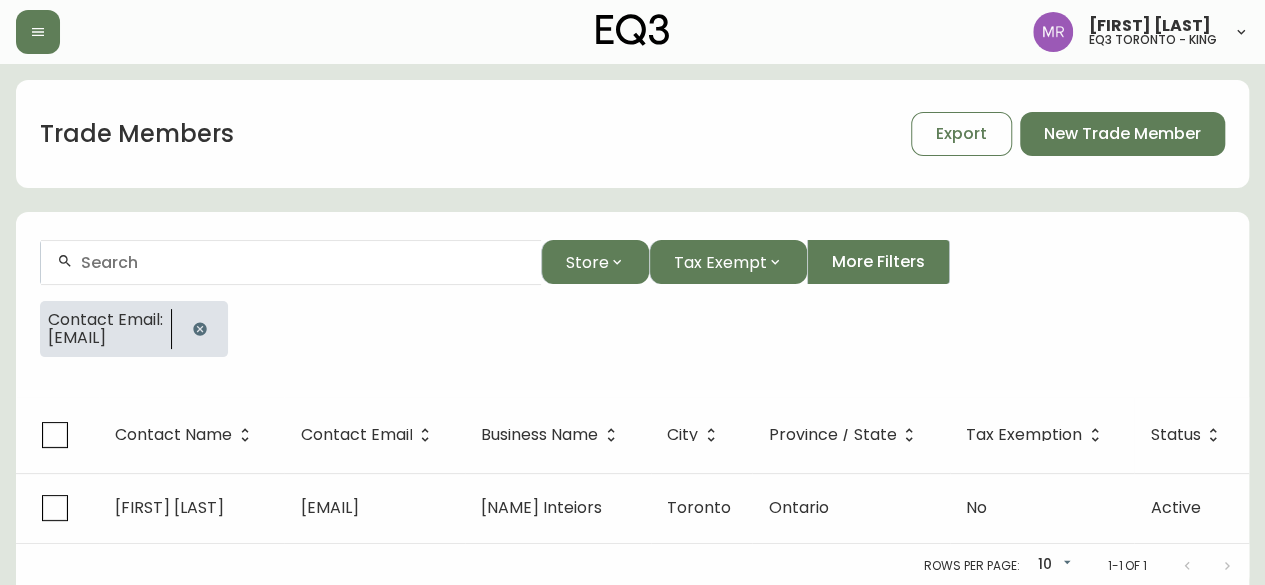 click at bounding box center (200, 329) 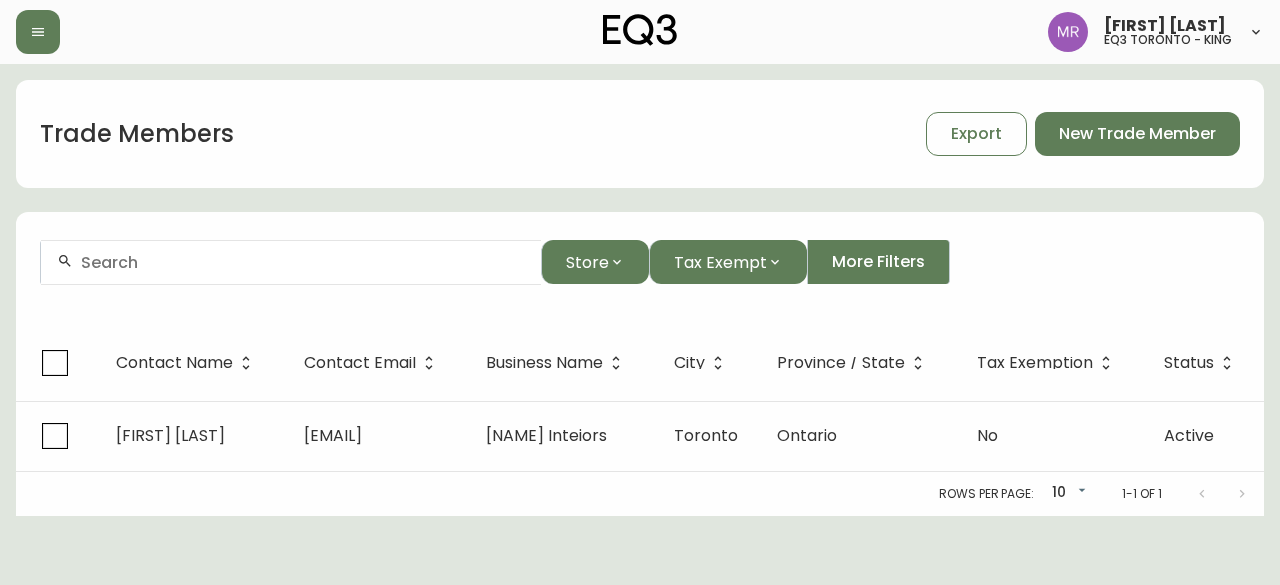 click at bounding box center (303, 262) 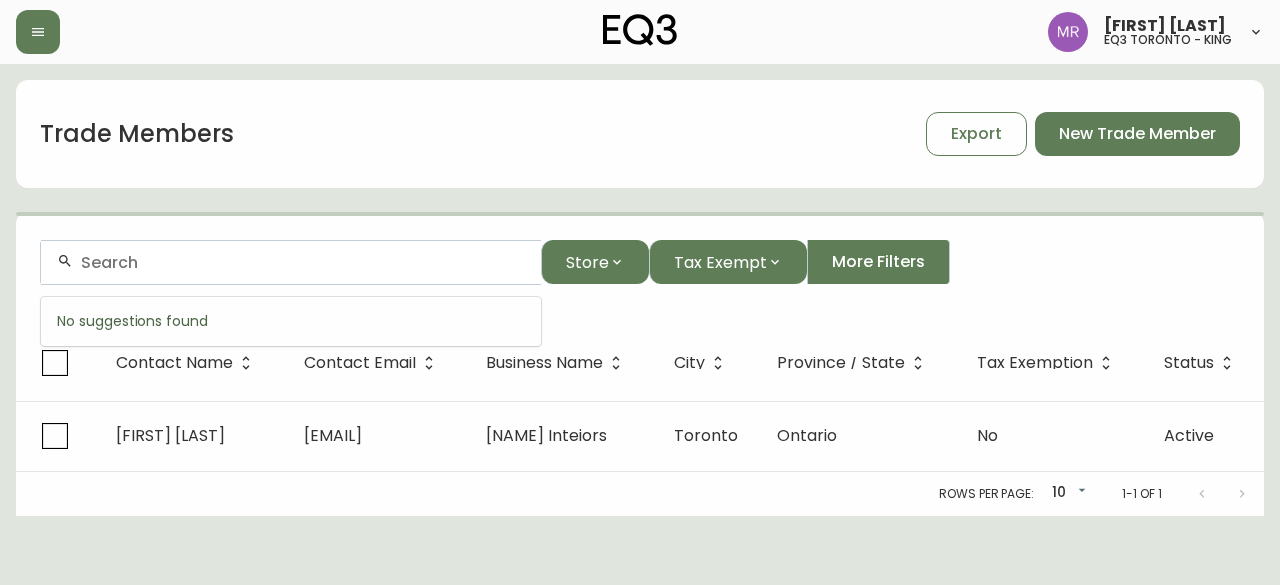 paste on "[EMAIL]" 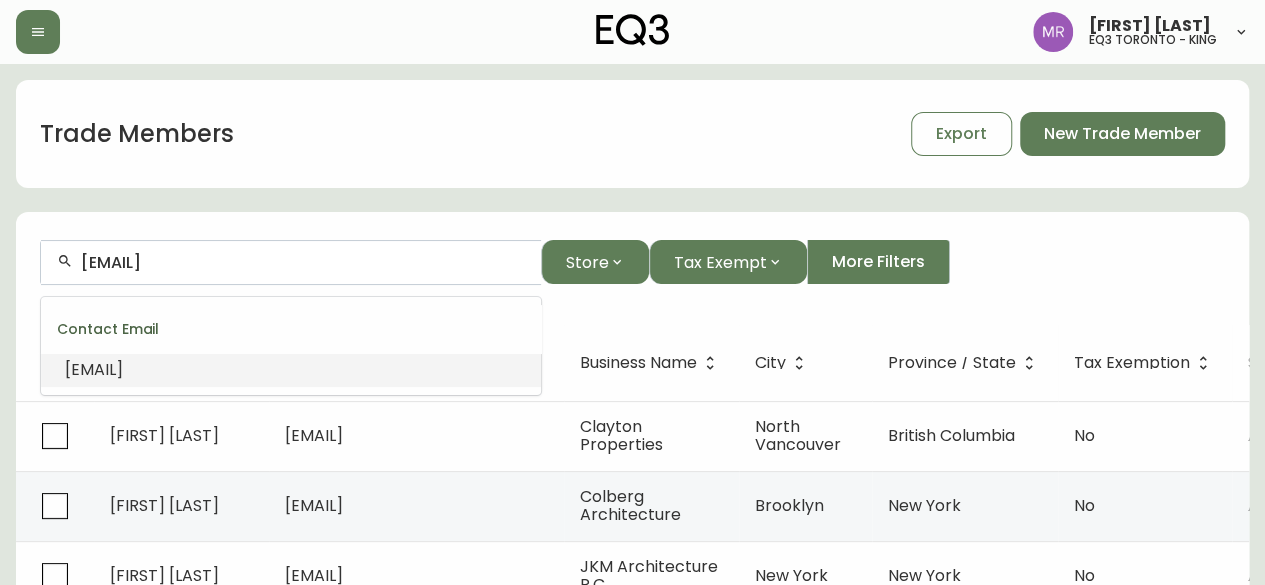 click on "[EMAIL]" at bounding box center (94, 369) 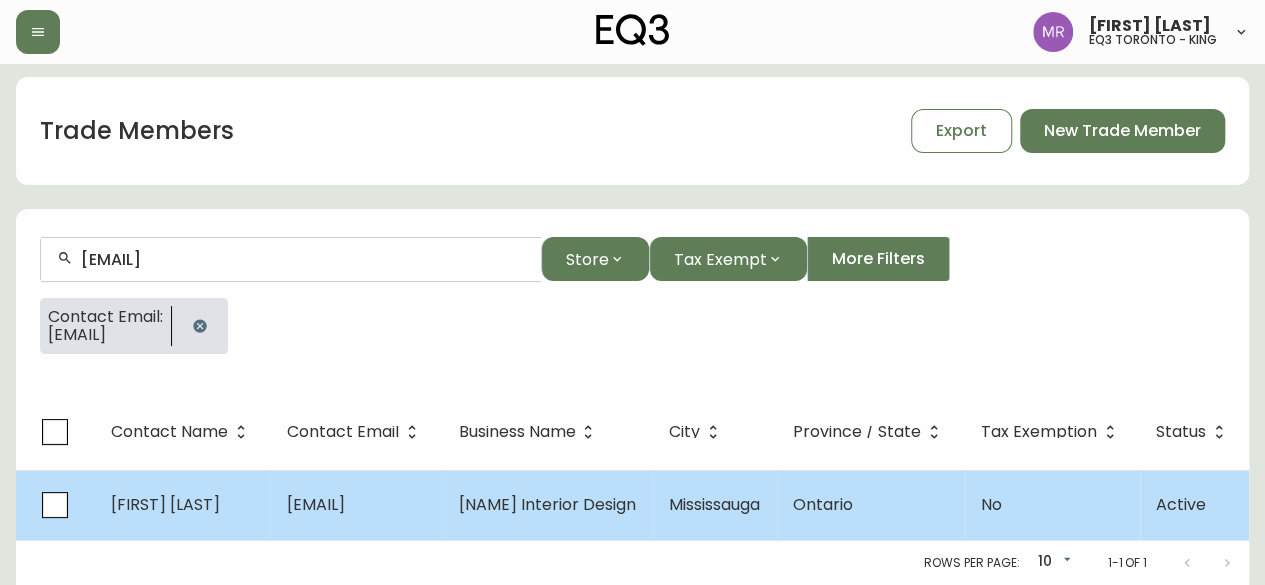 scroll, scrollTop: 16, scrollLeft: 0, axis: vertical 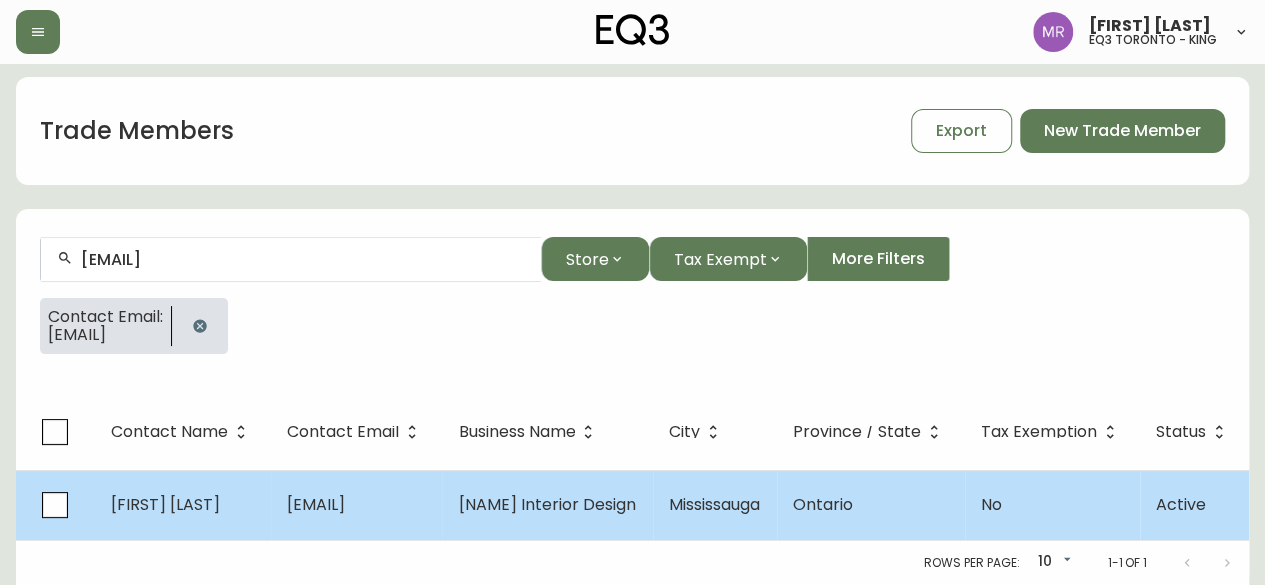 click on "[EMAIL]" at bounding box center [356, 505] 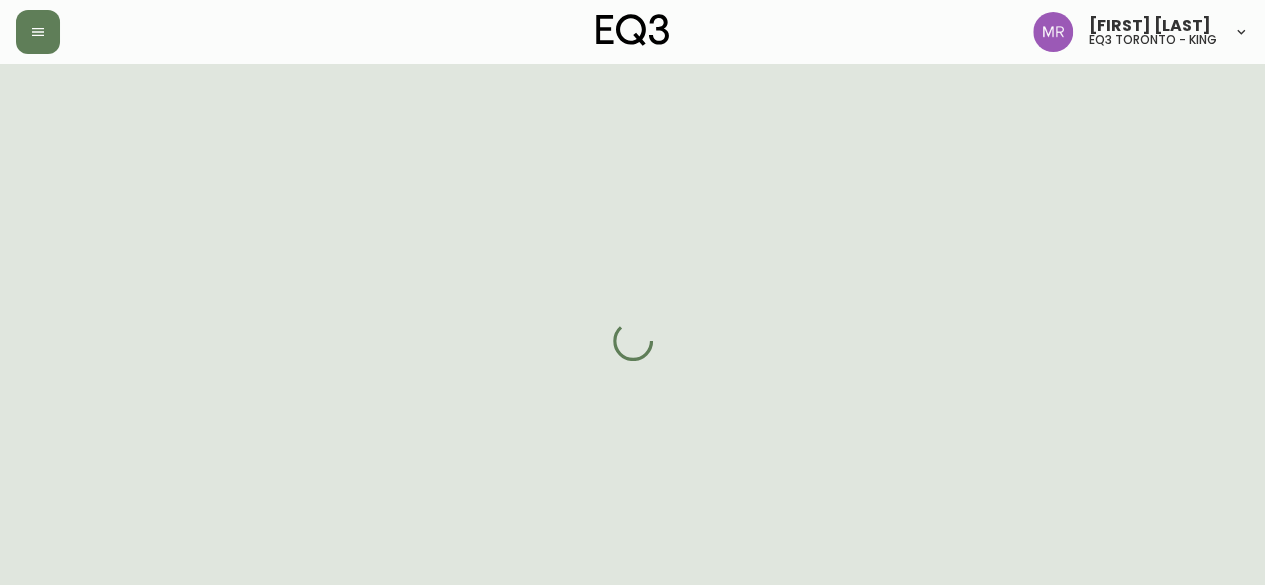 select on "ON" 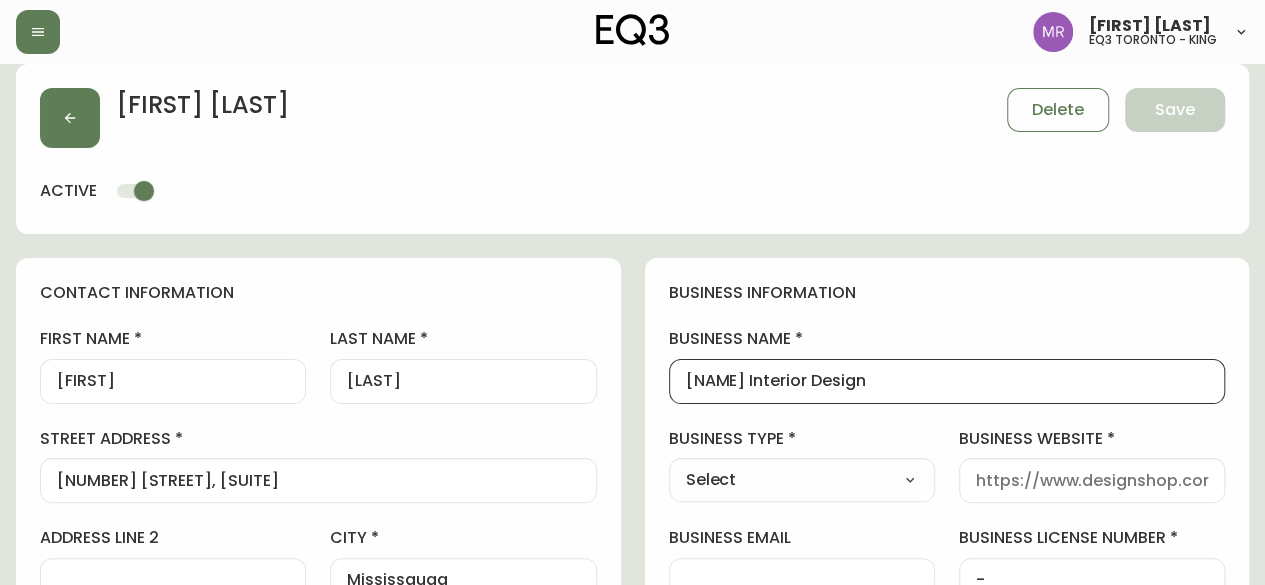 scroll, scrollTop: 0, scrollLeft: 0, axis: both 